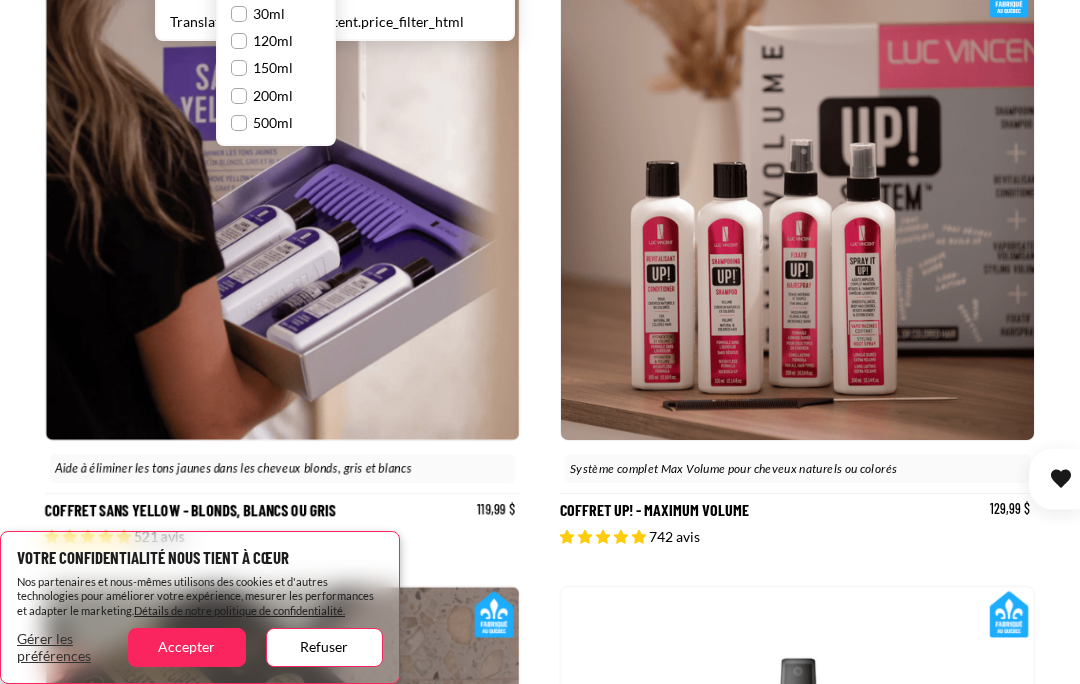 scroll, scrollTop: 638, scrollLeft: 0, axis: vertical 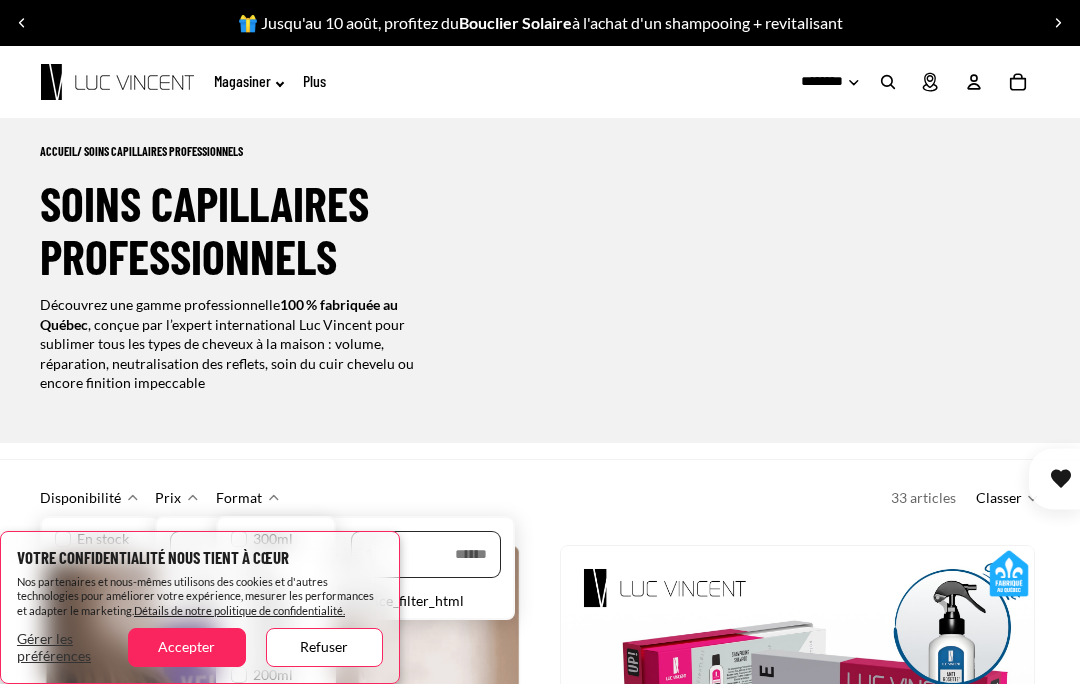 click on "Magasiner" at bounding box center [0, 0] 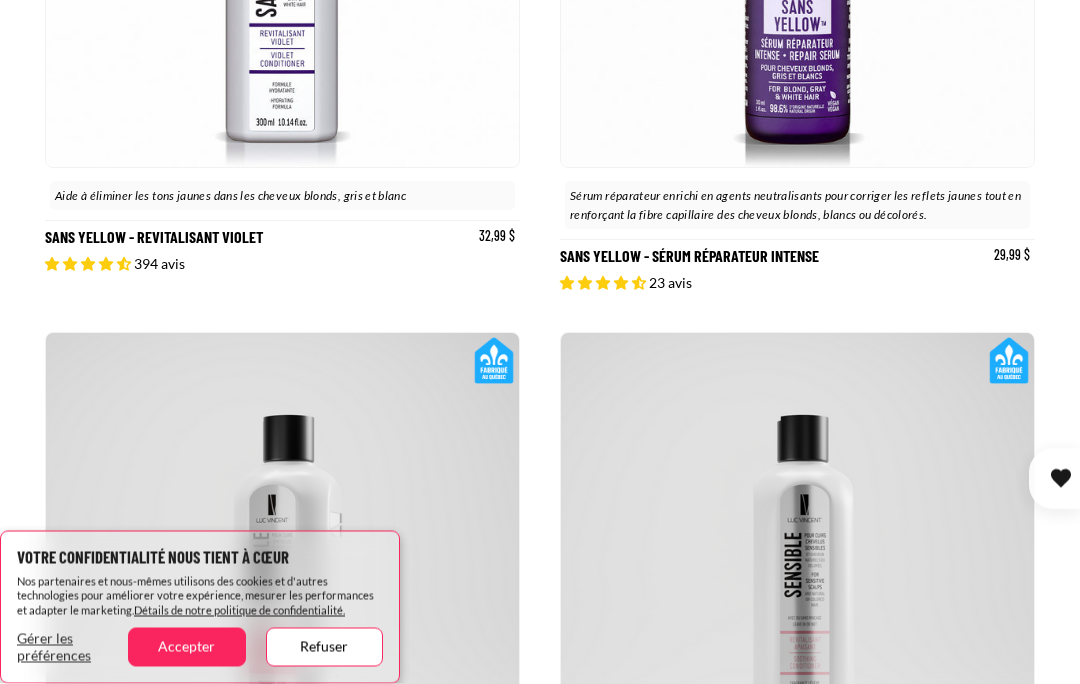 scroll, scrollTop: 8578, scrollLeft: 0, axis: vertical 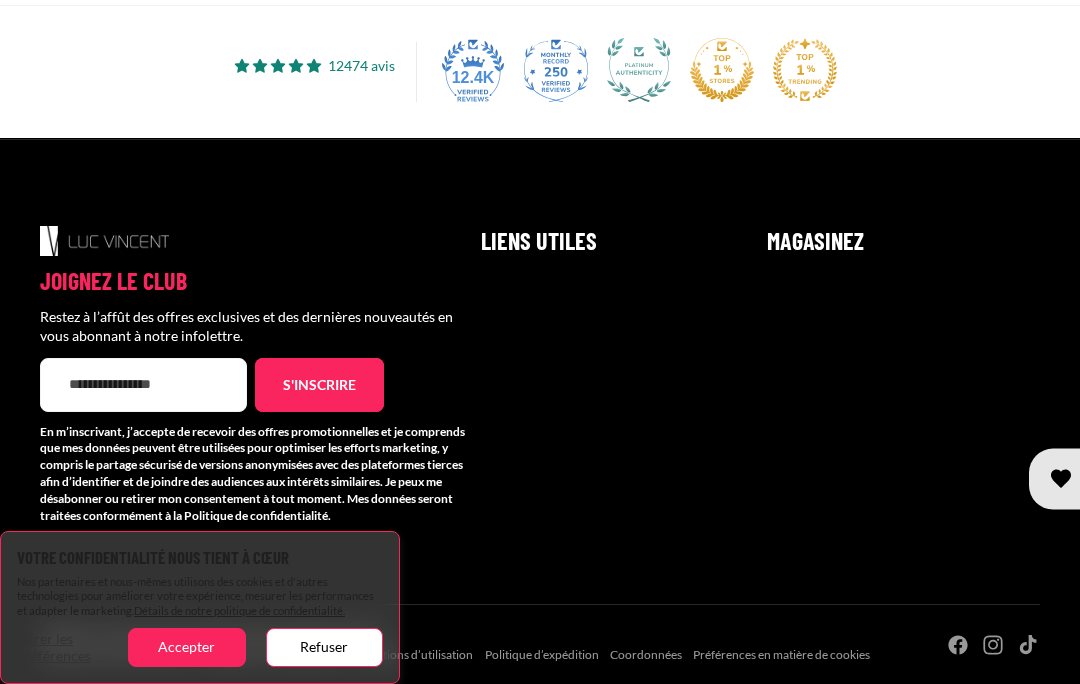 click on "Refuser" at bounding box center (324, 647) 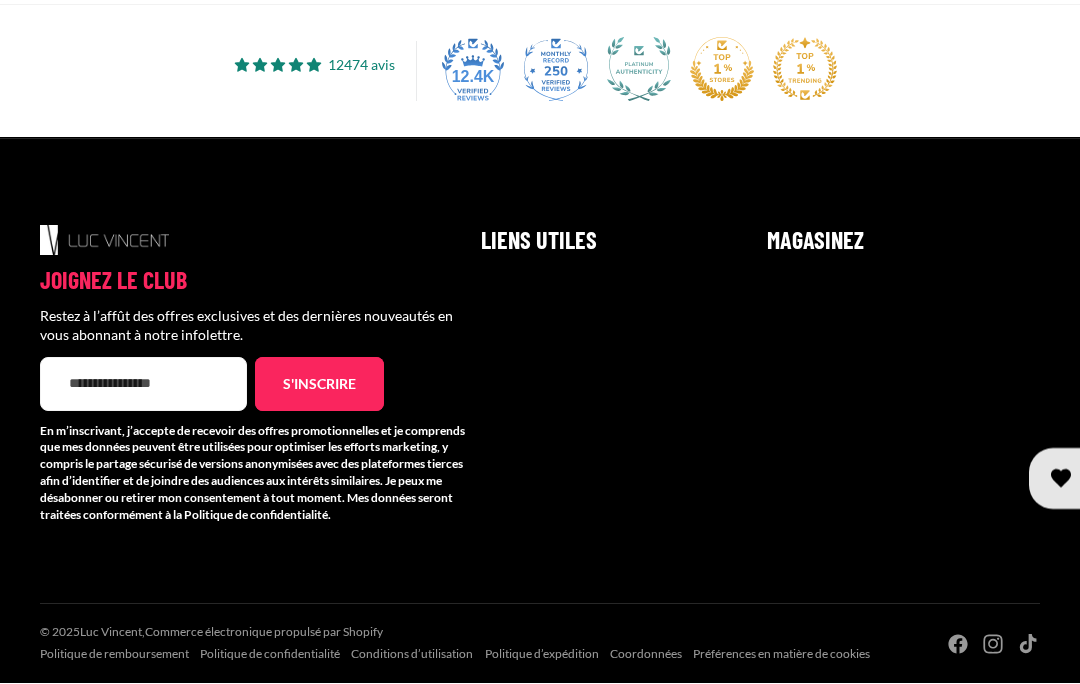 scroll, scrollTop: 8578, scrollLeft: 0, axis: vertical 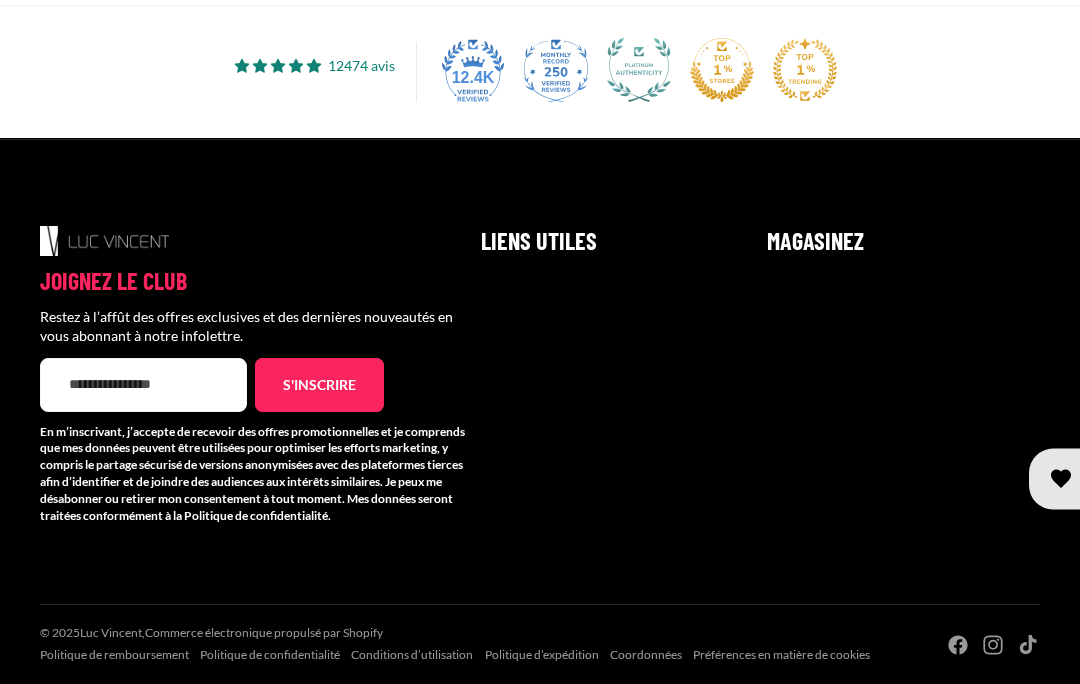 click on "Liens utiles" at bounding box center (0, 0) 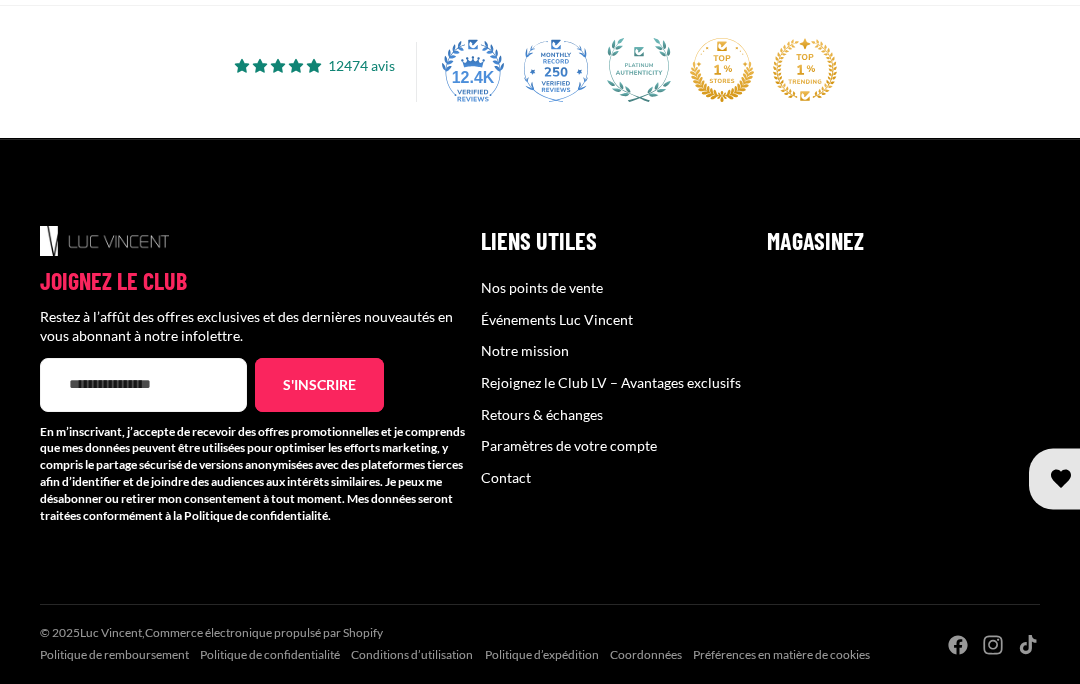 click on "Nos points de vente" at bounding box center [542, 287] 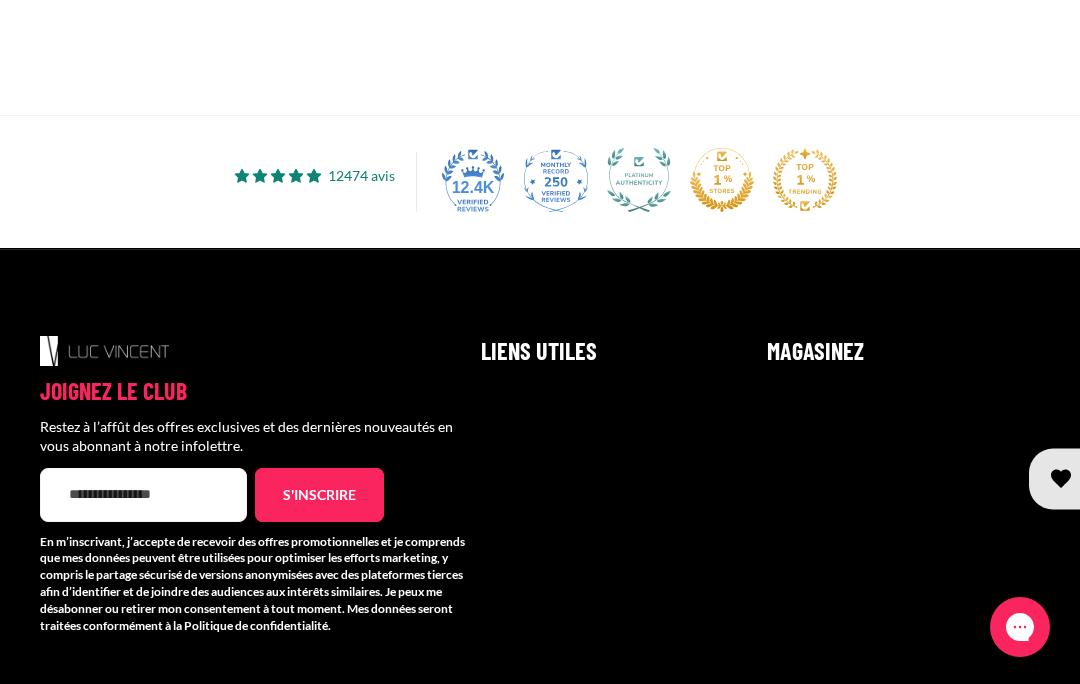 scroll, scrollTop: 859, scrollLeft: 0, axis: vertical 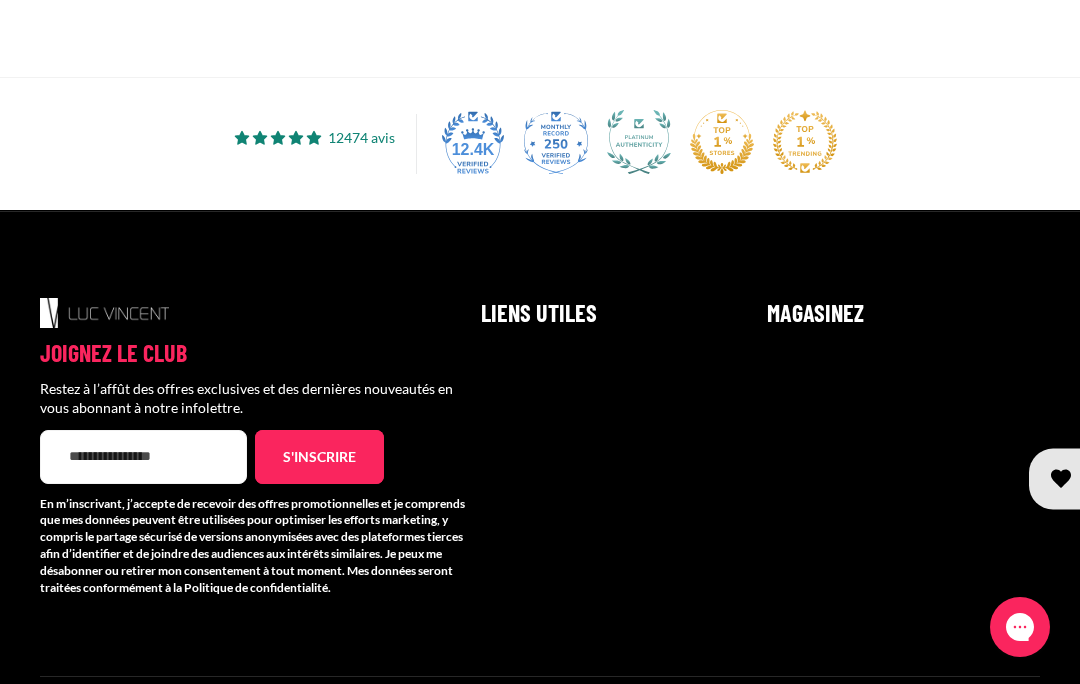 click at bounding box center (540, -23) 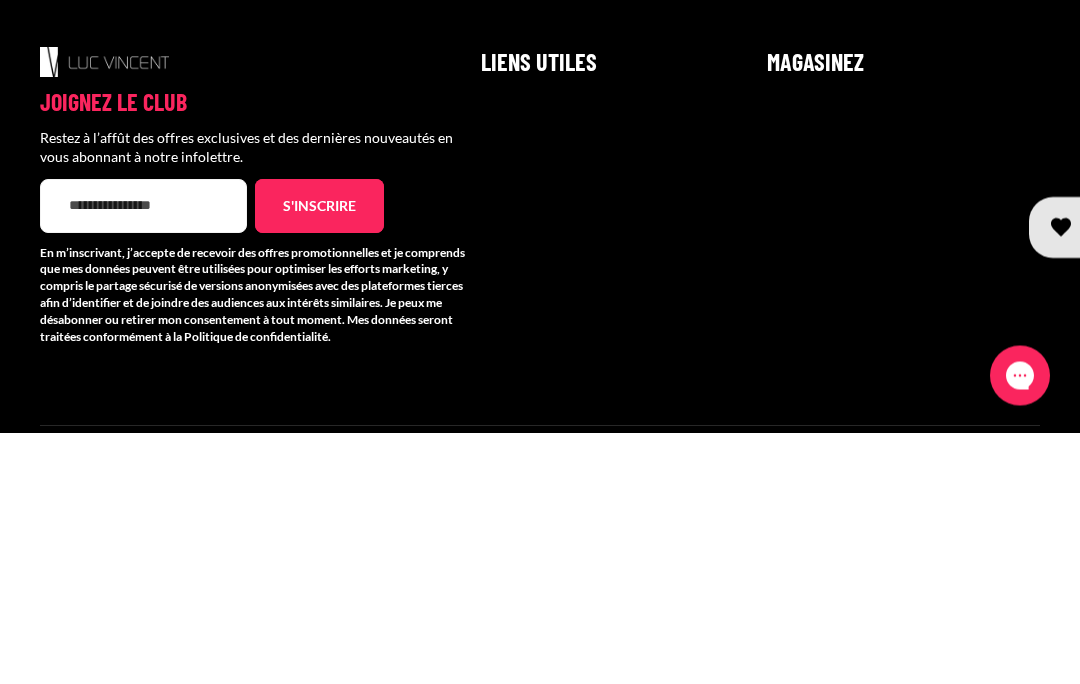 type 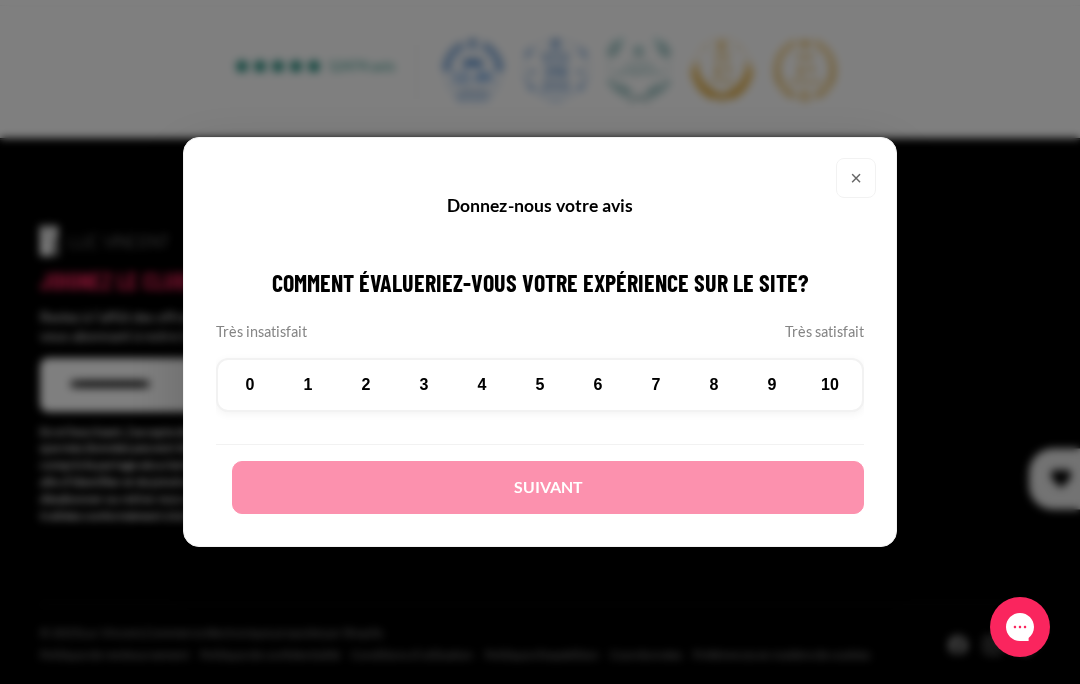 click on "×
Donnez-nous votre avis
Comment évalueriez-vous votre expérience sur le site?
Très insatisfait
Très satisfait
0
1
2
3
4
5
6
7
8
9" at bounding box center [540, 342] 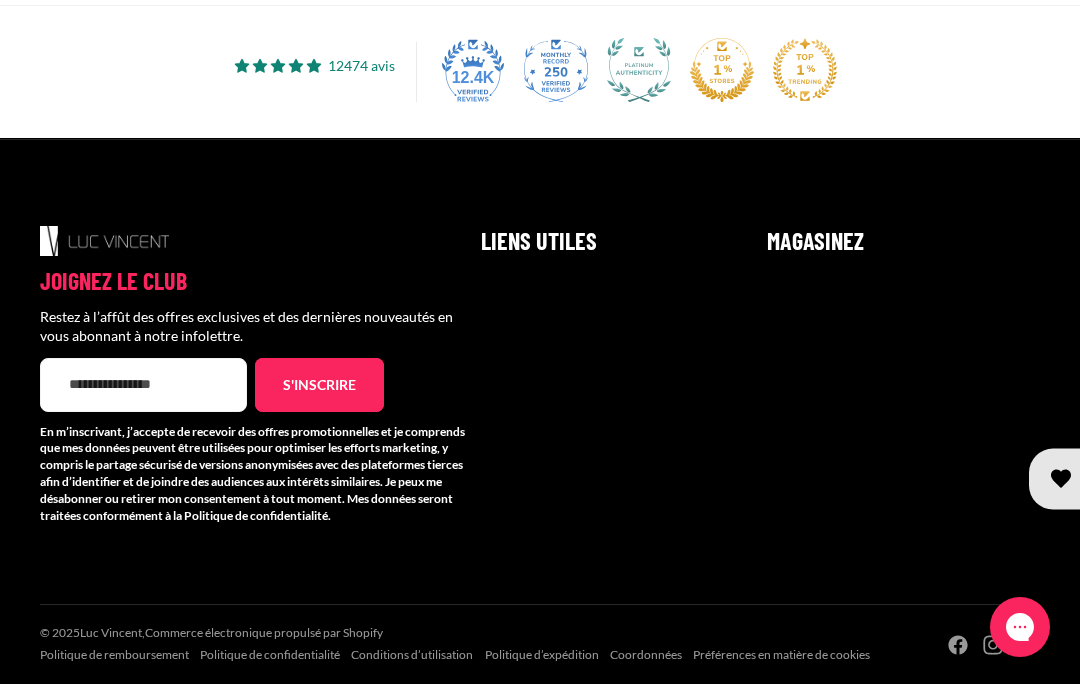 click at bounding box center (540, -95) 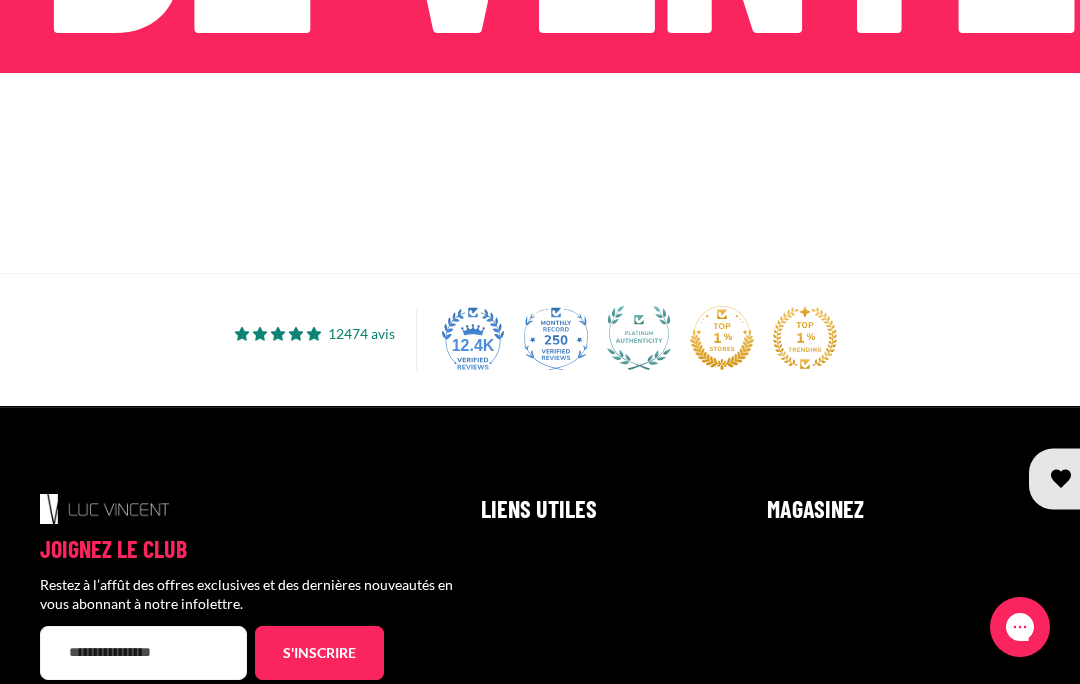 scroll, scrollTop: 662, scrollLeft: 0, axis: vertical 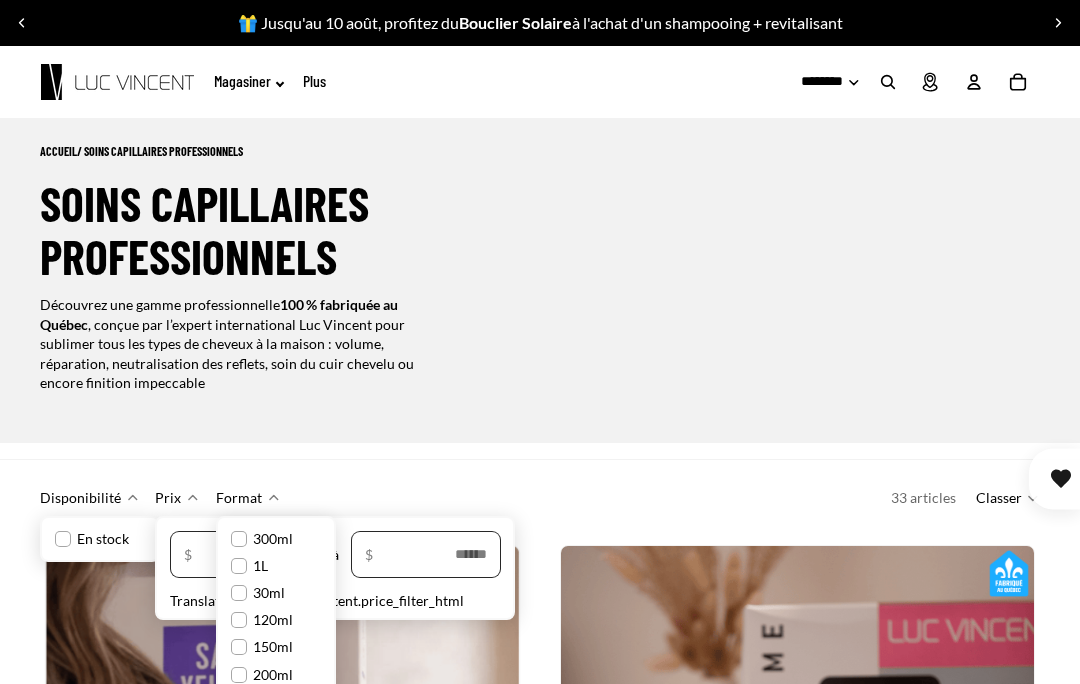 click on "Magasiner" 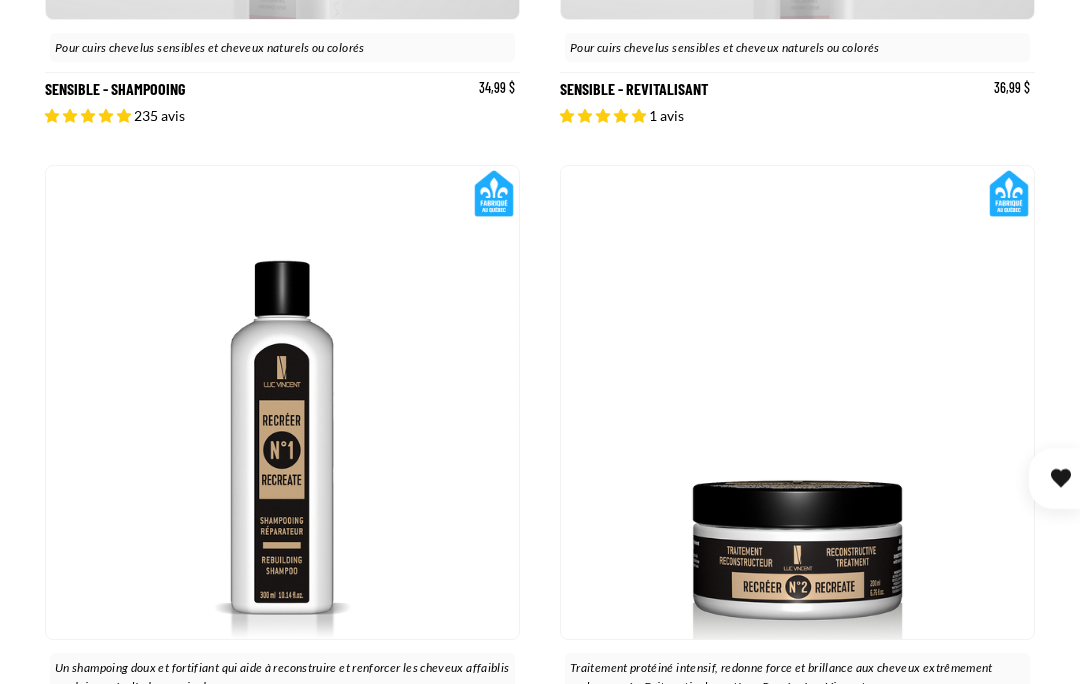 scroll, scrollTop: 0, scrollLeft: 0, axis: both 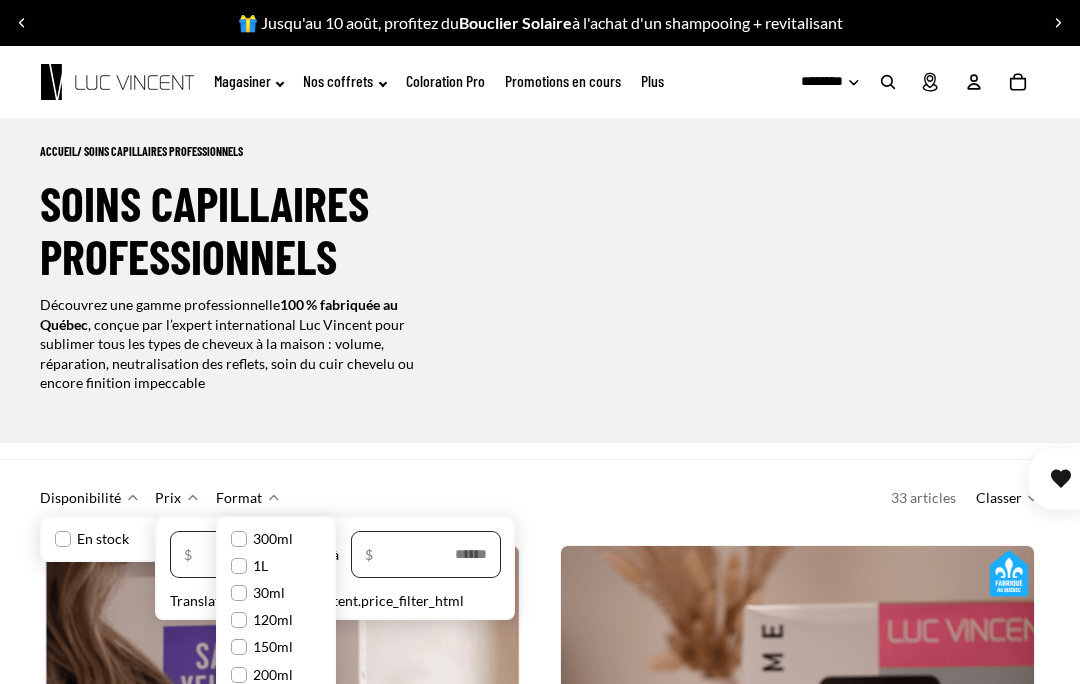 click on "Magasiner" 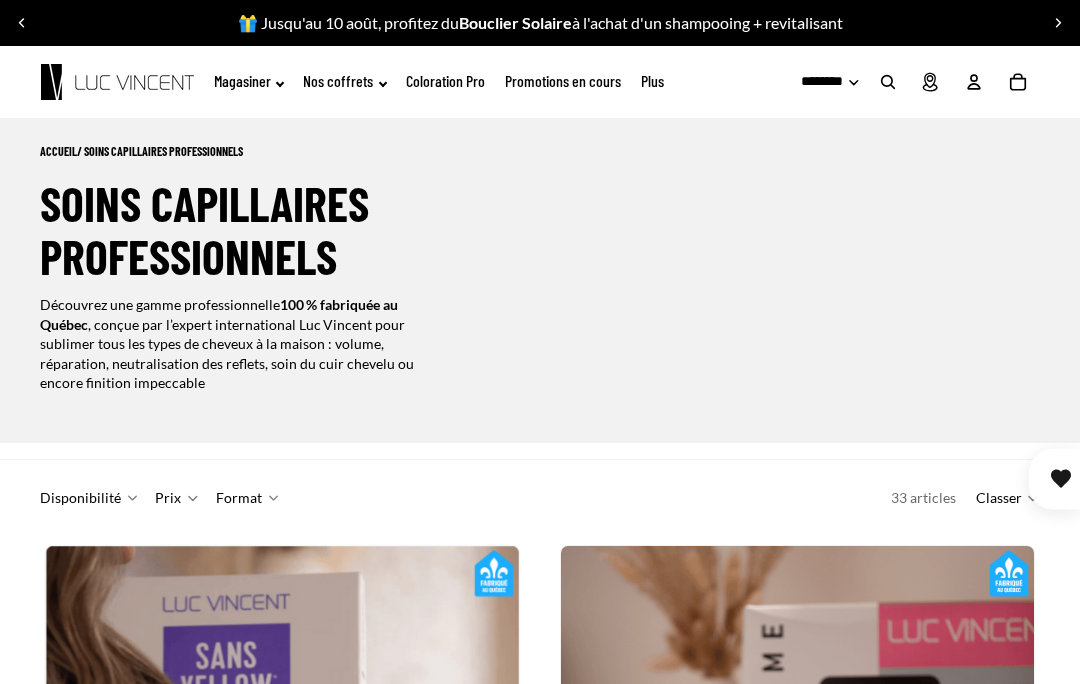 click on "Magasiner" at bounding box center [0, 0] 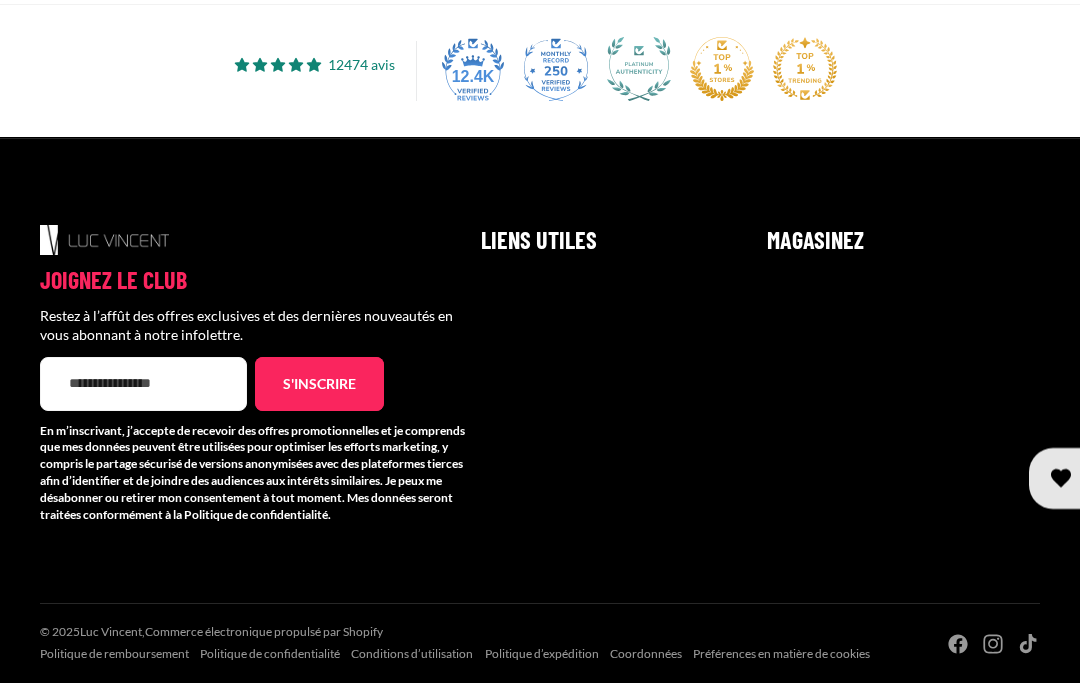 scroll, scrollTop: 8402, scrollLeft: 0, axis: vertical 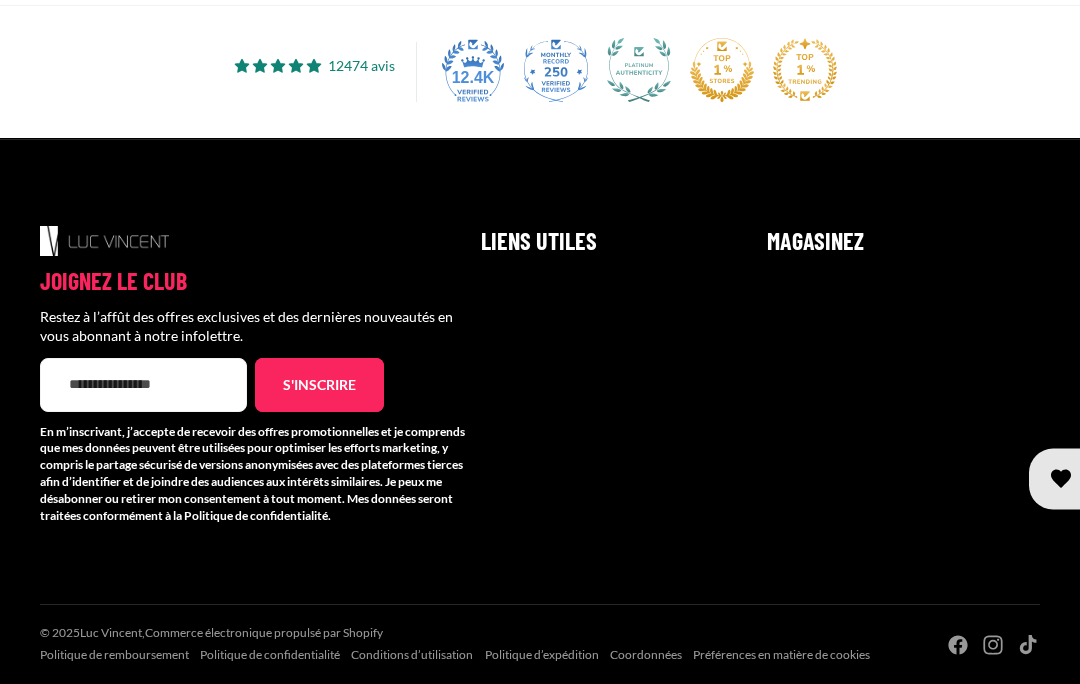 click on "Liens utiles" at bounding box center [0, 0] 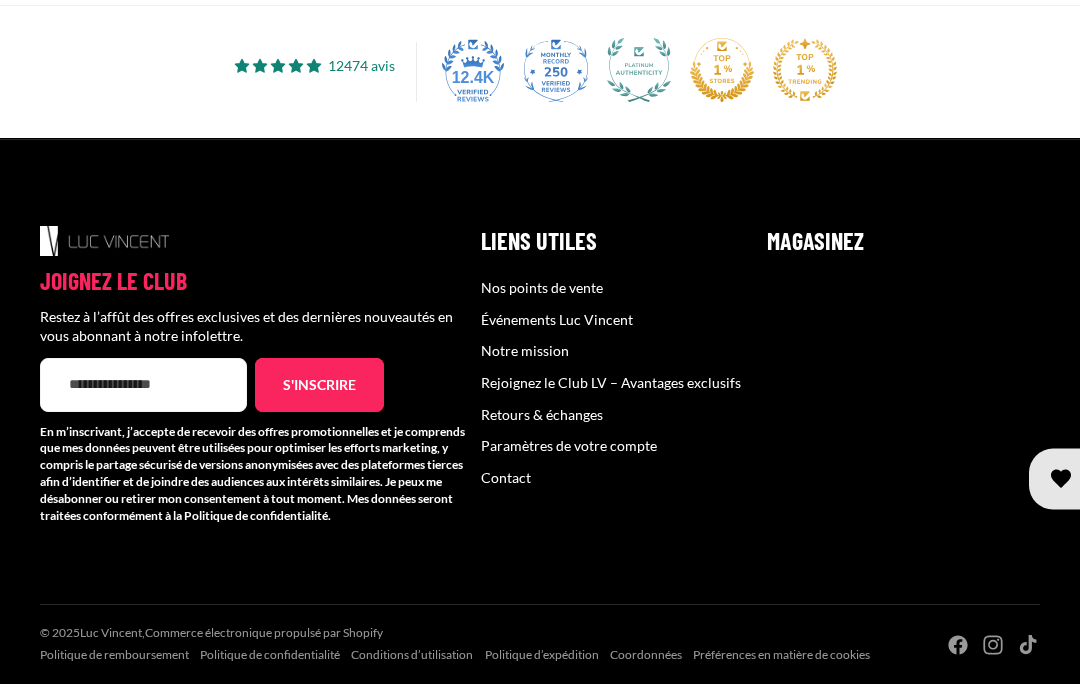 click on "Nos points de vente" at bounding box center (542, 287) 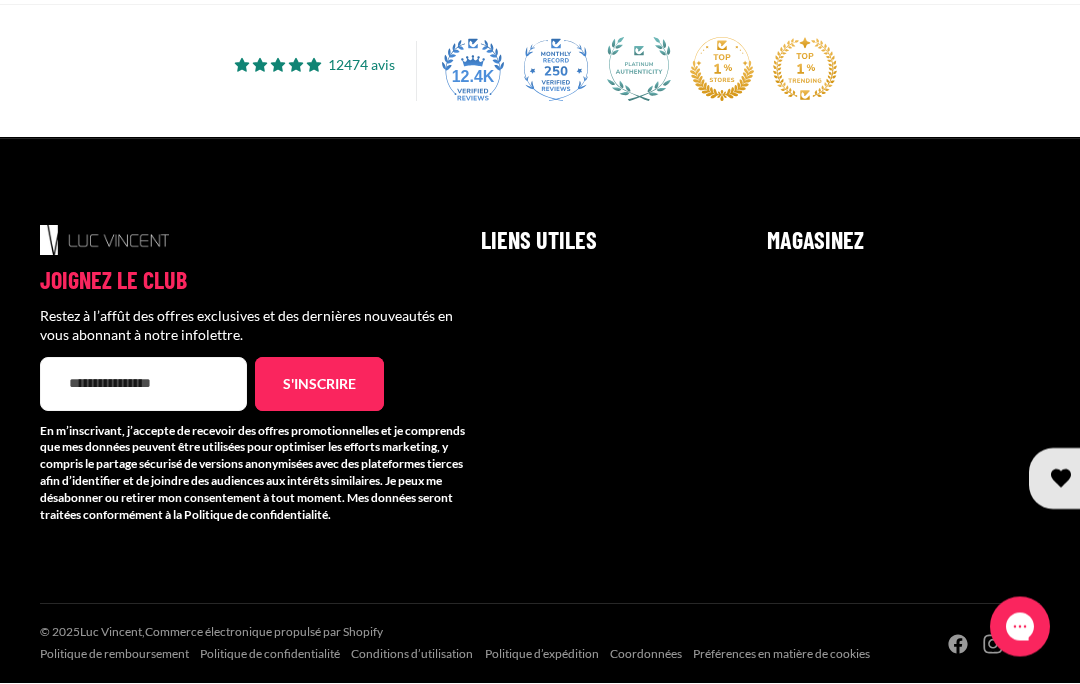 scroll, scrollTop: 951, scrollLeft: 0, axis: vertical 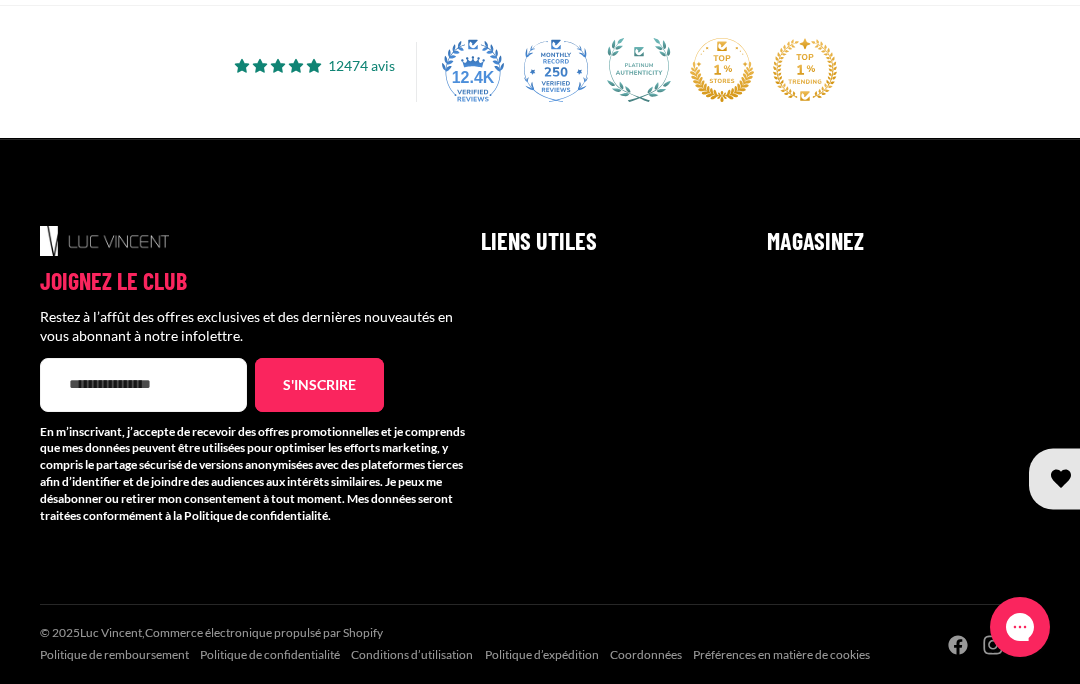 click at bounding box center (540, -95) 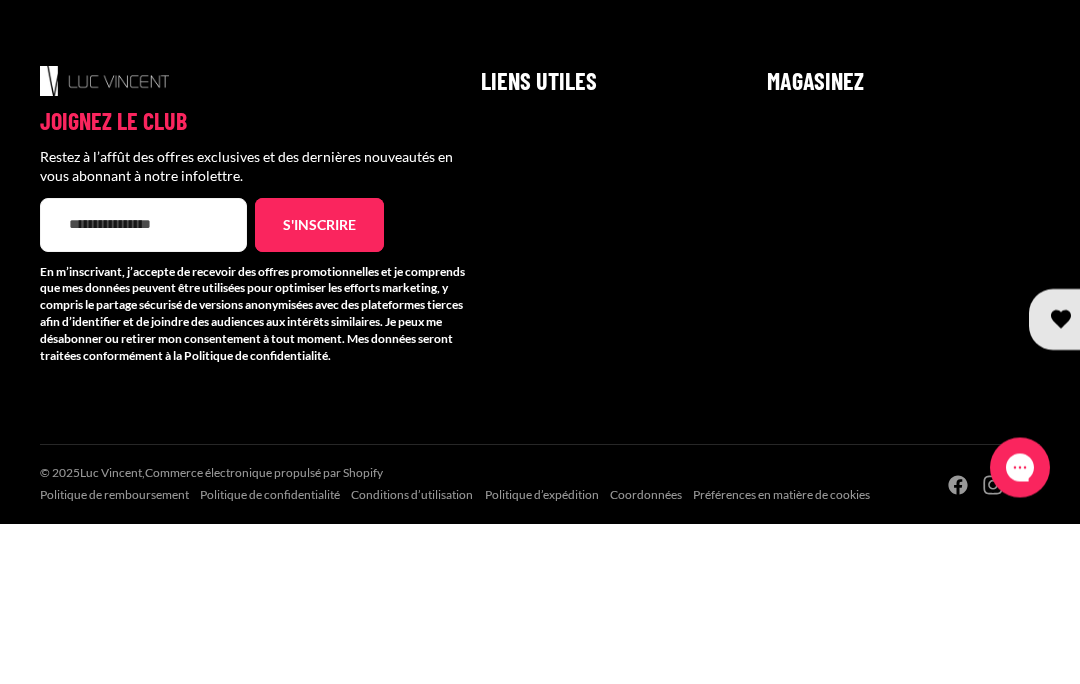 type 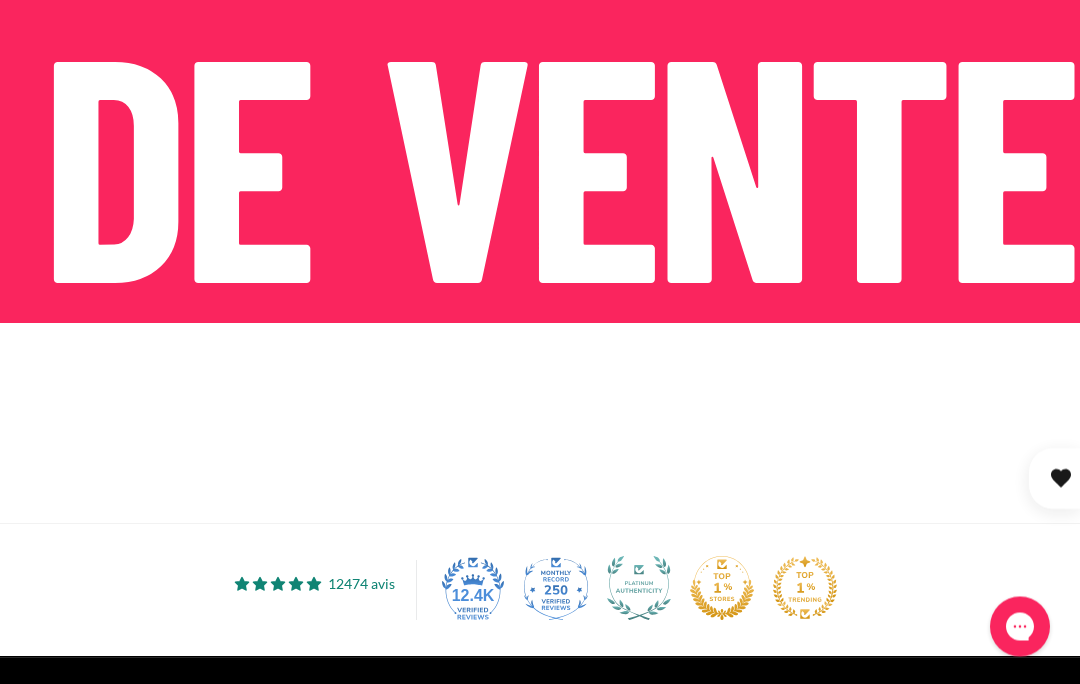 scroll, scrollTop: 413, scrollLeft: 0, axis: vertical 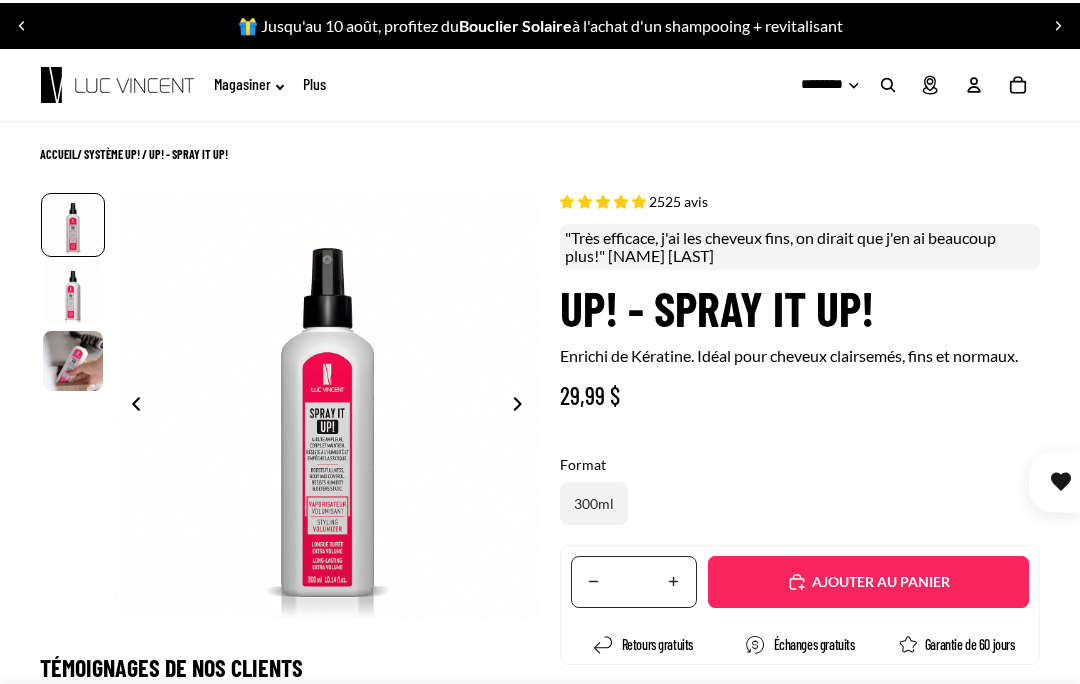 select on "**********" 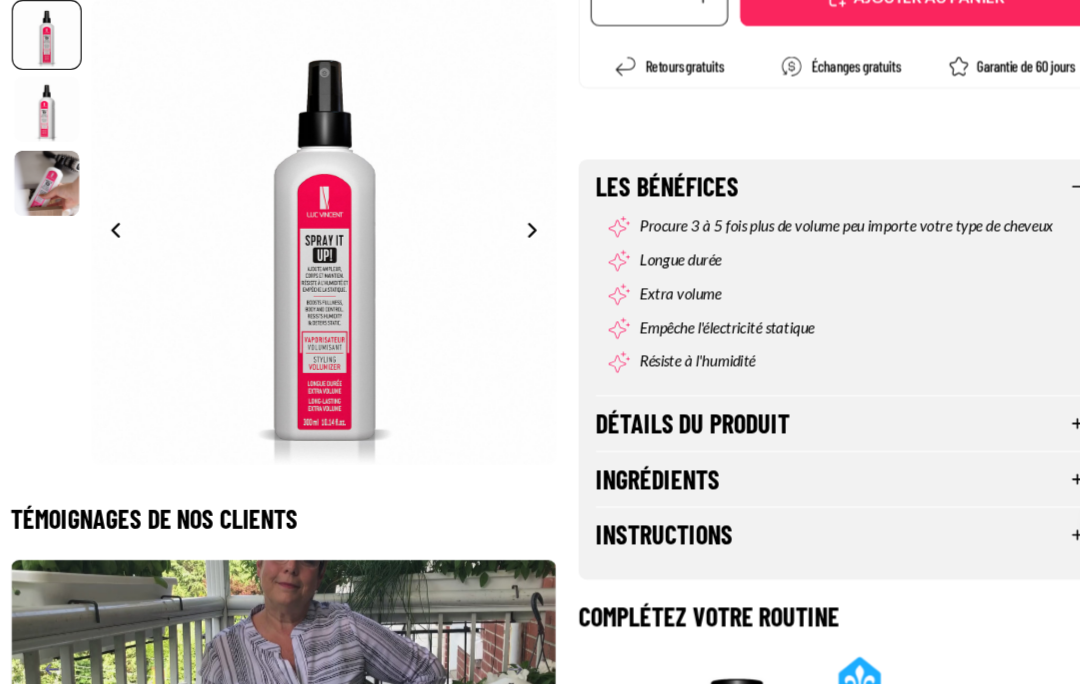 scroll, scrollTop: 607, scrollLeft: 0, axis: vertical 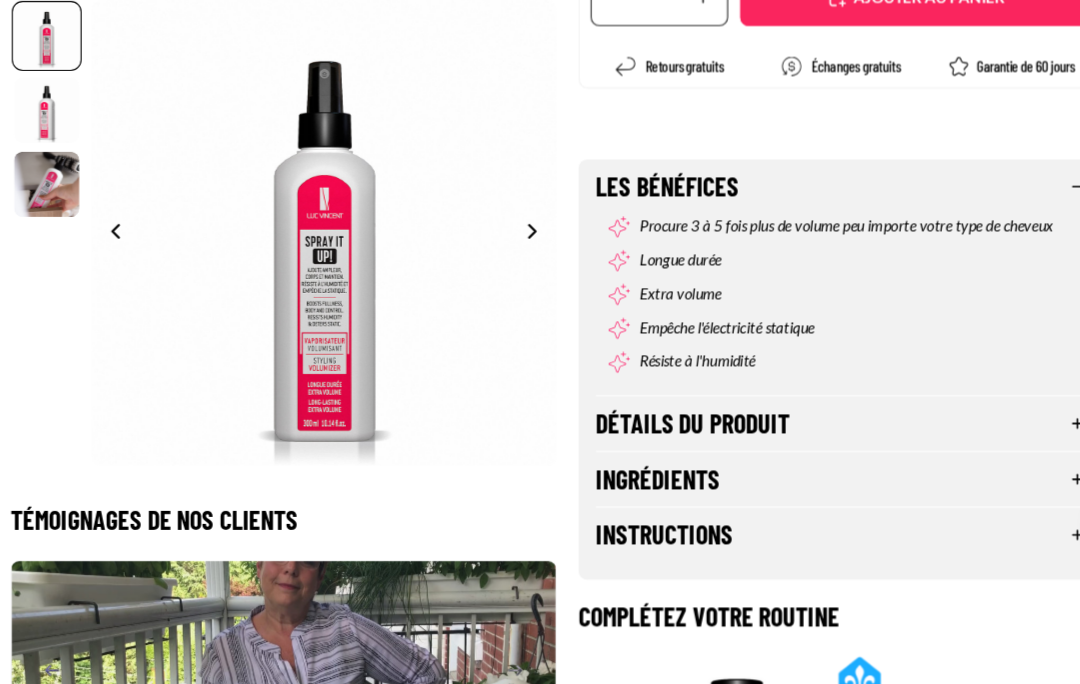 click on "Détails du produit" at bounding box center (800, 388) 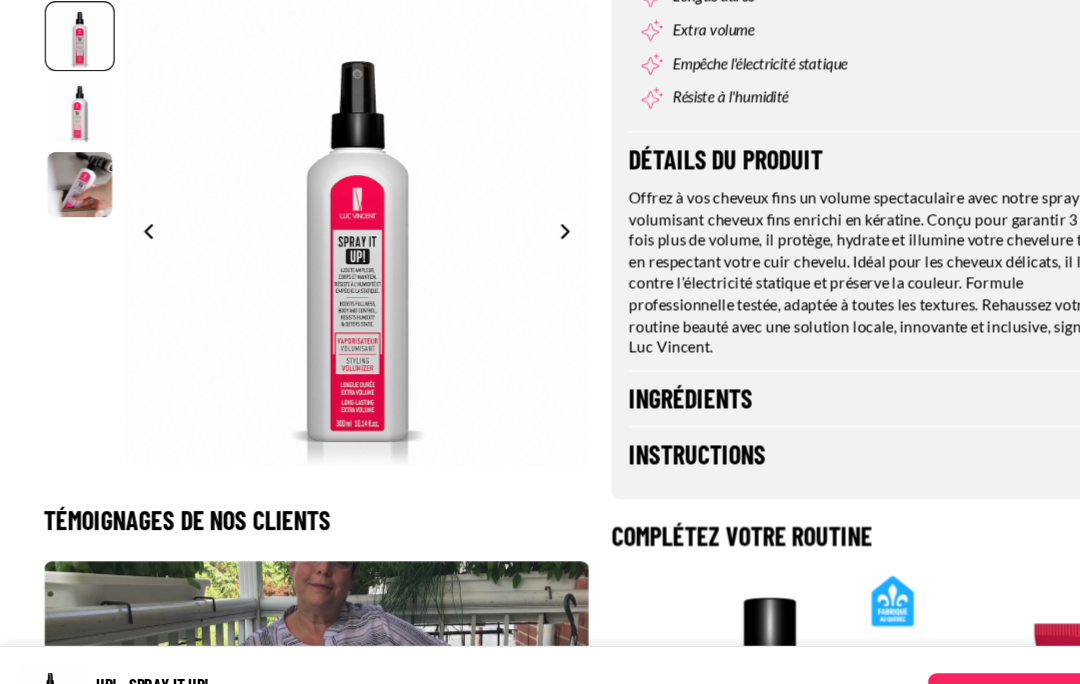scroll, scrollTop: 865, scrollLeft: 0, axis: vertical 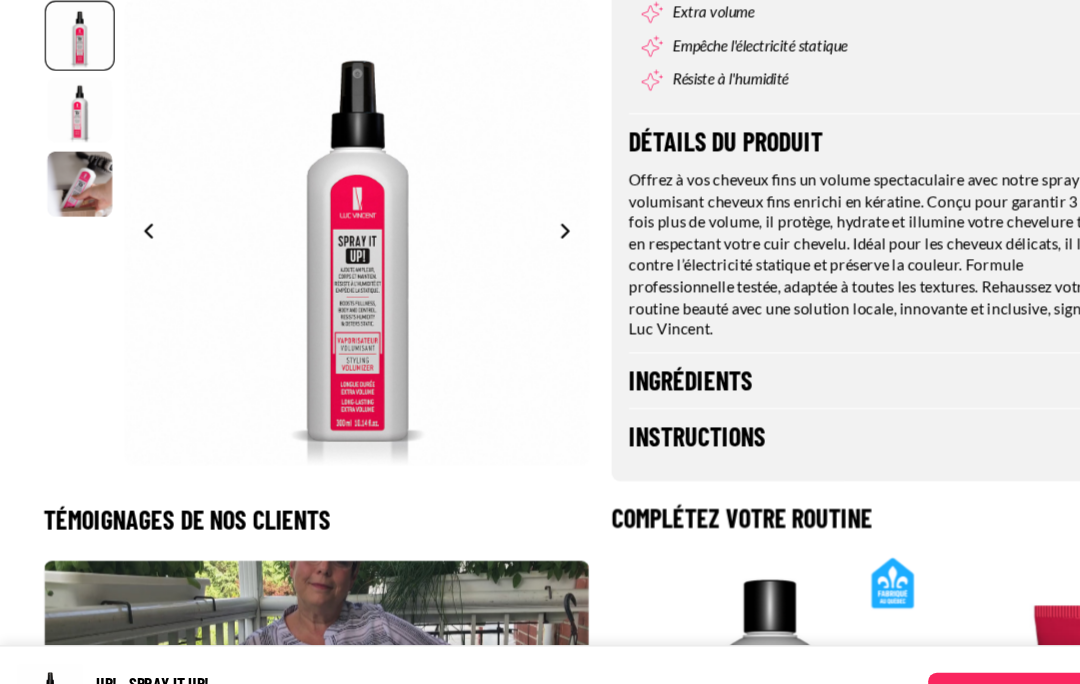click on "Instructions" at bounding box center [800, 400] 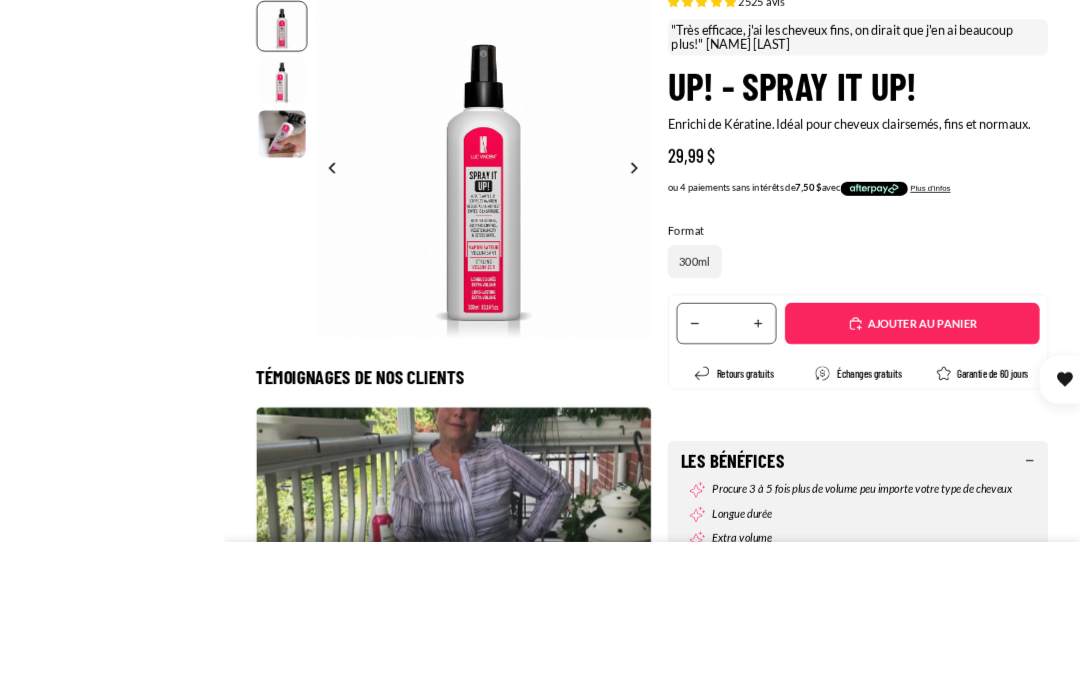 scroll, scrollTop: 0, scrollLeft: 0, axis: both 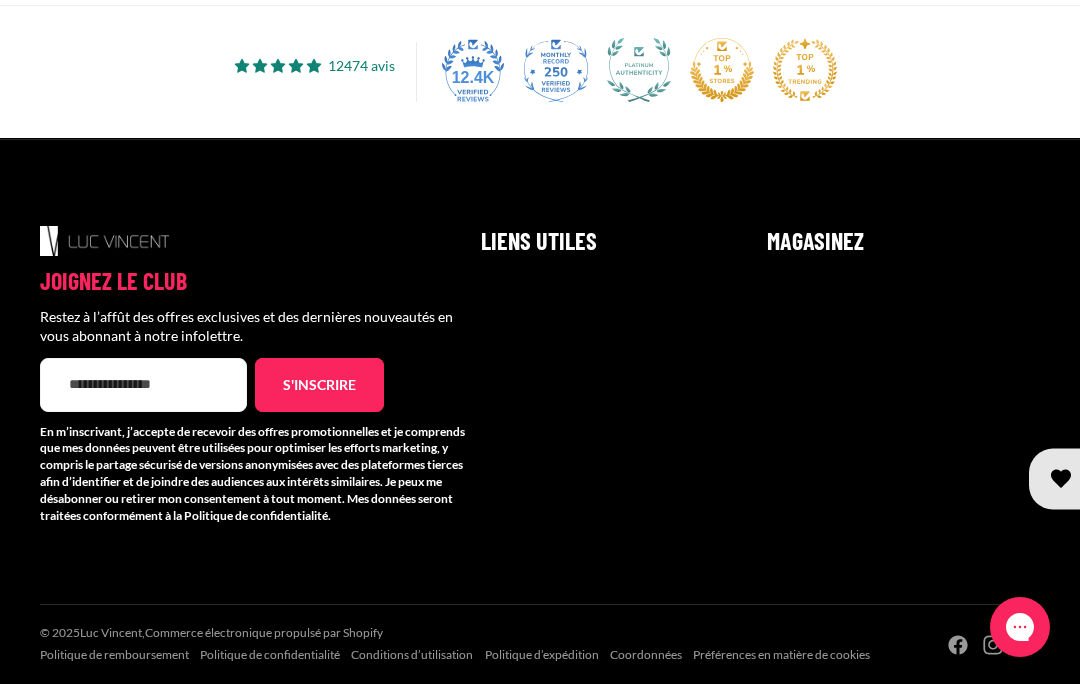 click at bounding box center (540, -95) 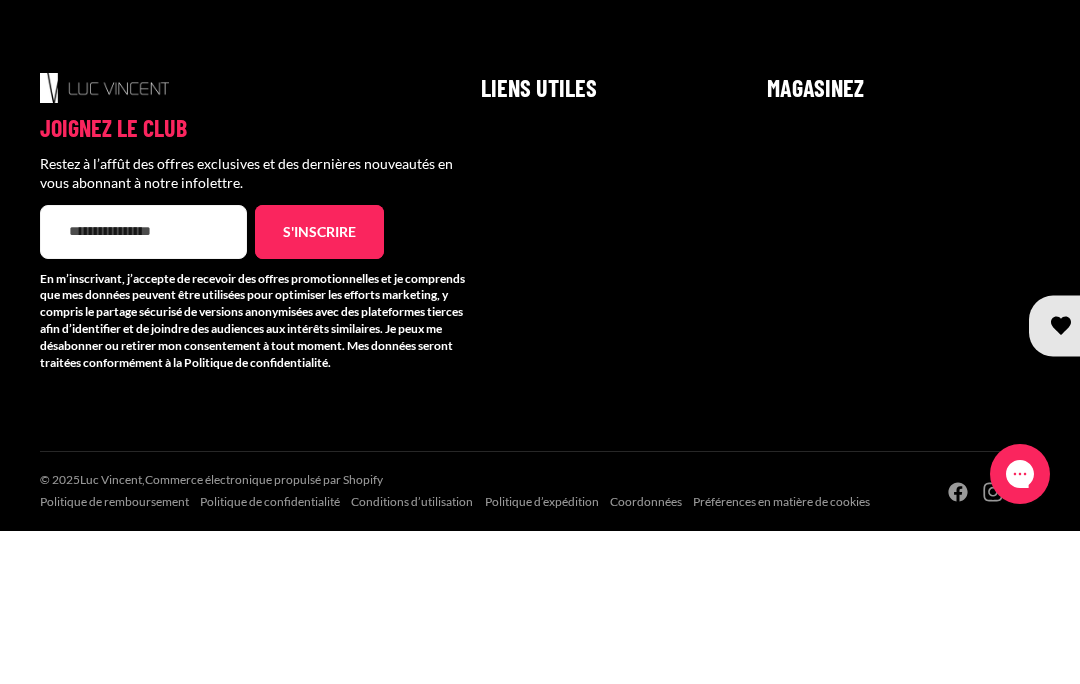 type 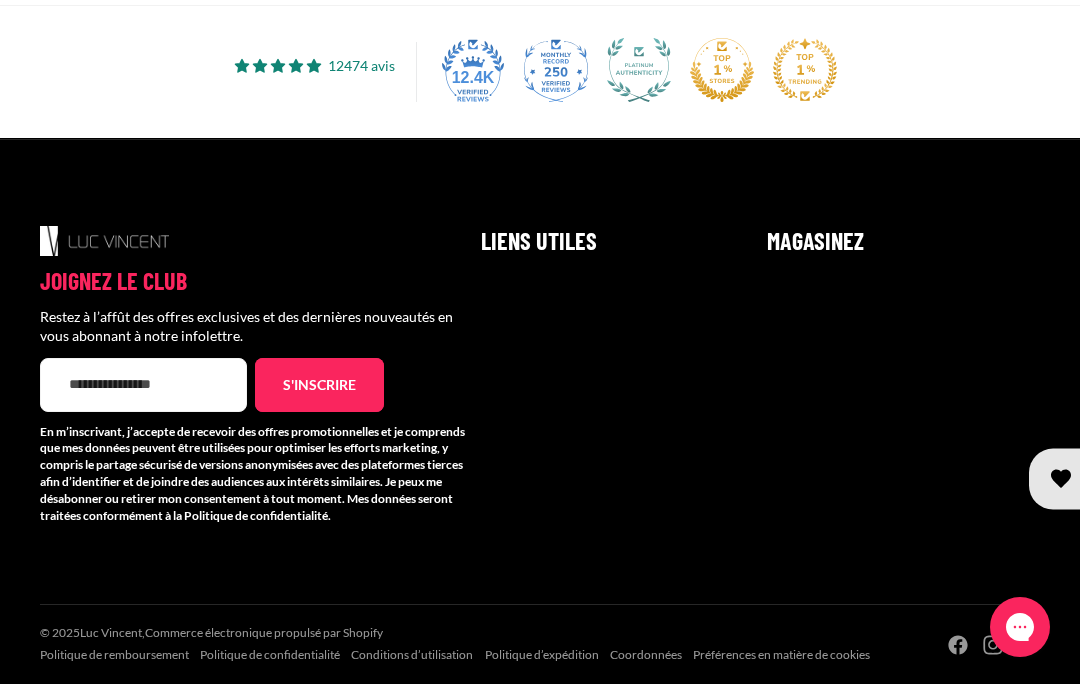 scroll, scrollTop: 1190, scrollLeft: 0, axis: vertical 